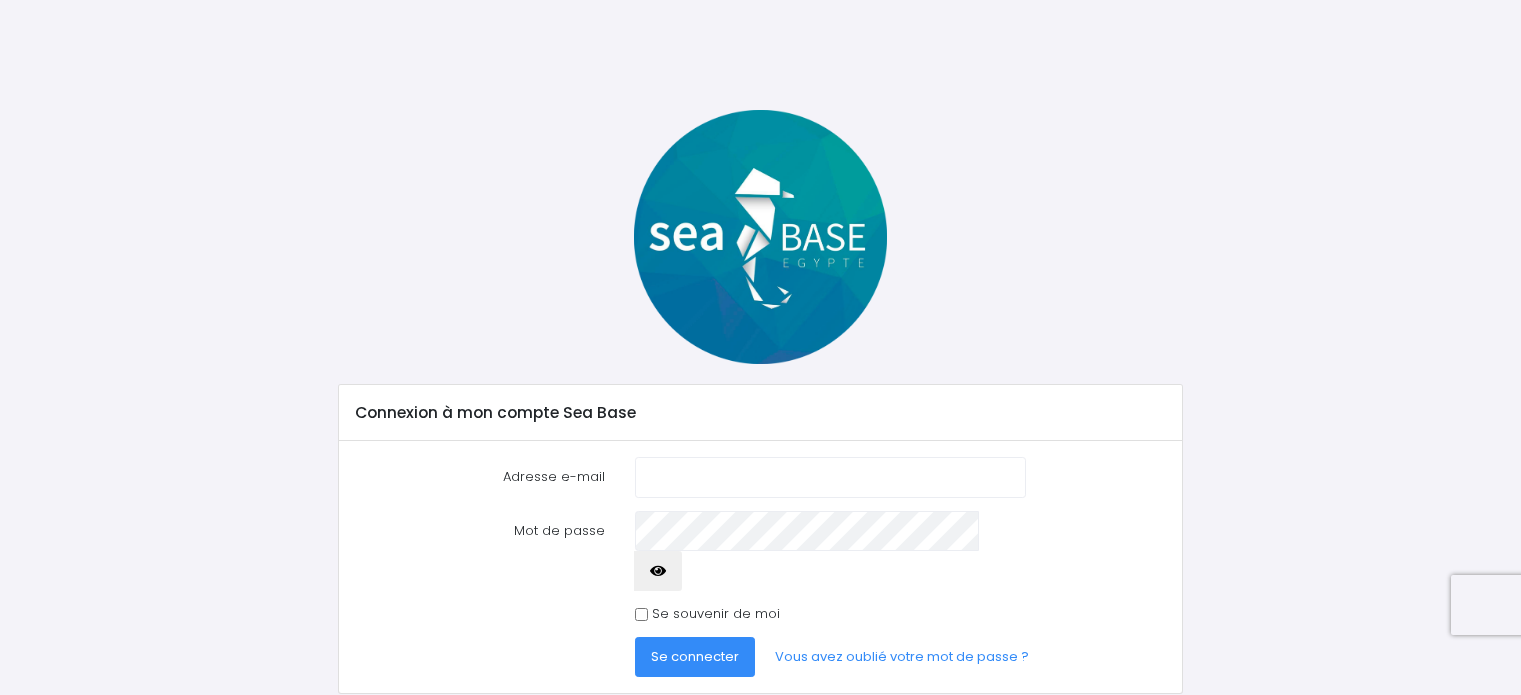 scroll, scrollTop: 0, scrollLeft: 0, axis: both 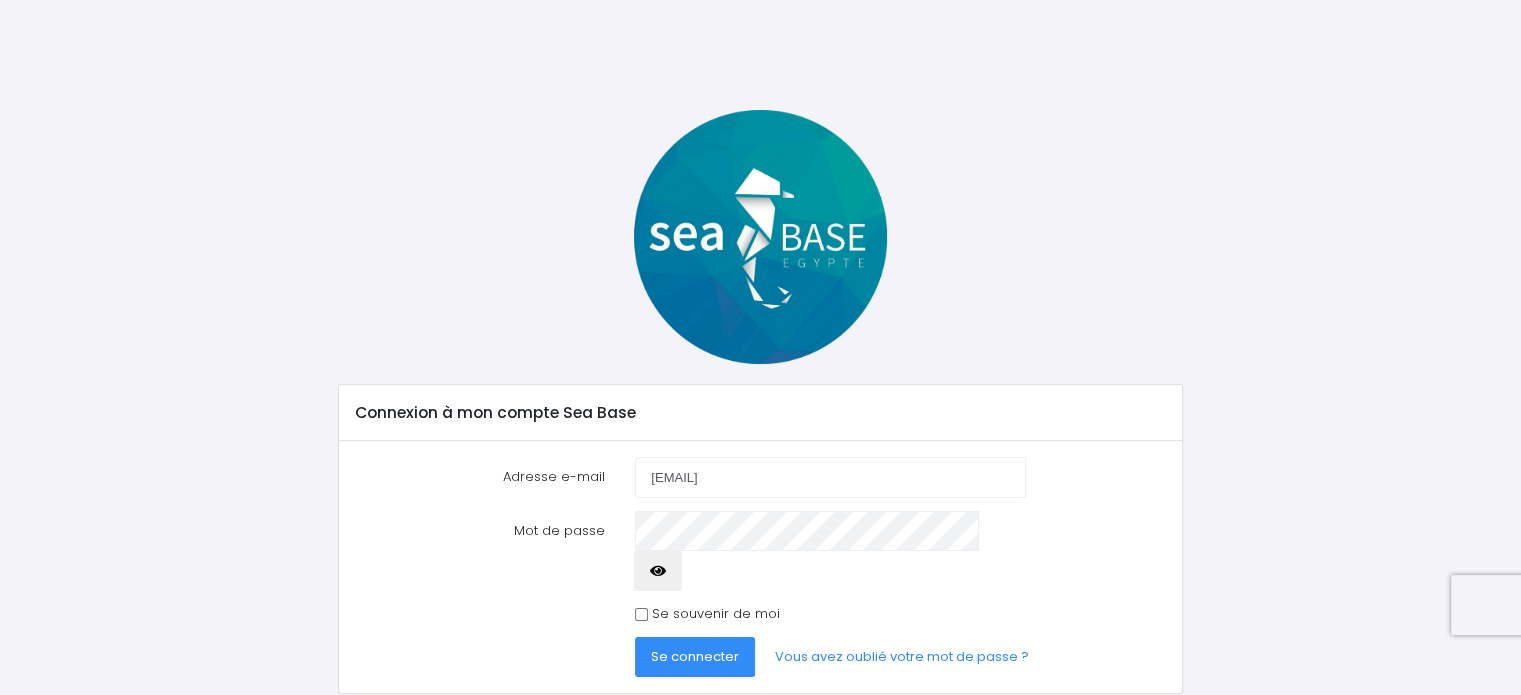 drag, startPoint x: 883, startPoint y: 473, endPoint x: 873, endPoint y: 454, distance: 21.470911 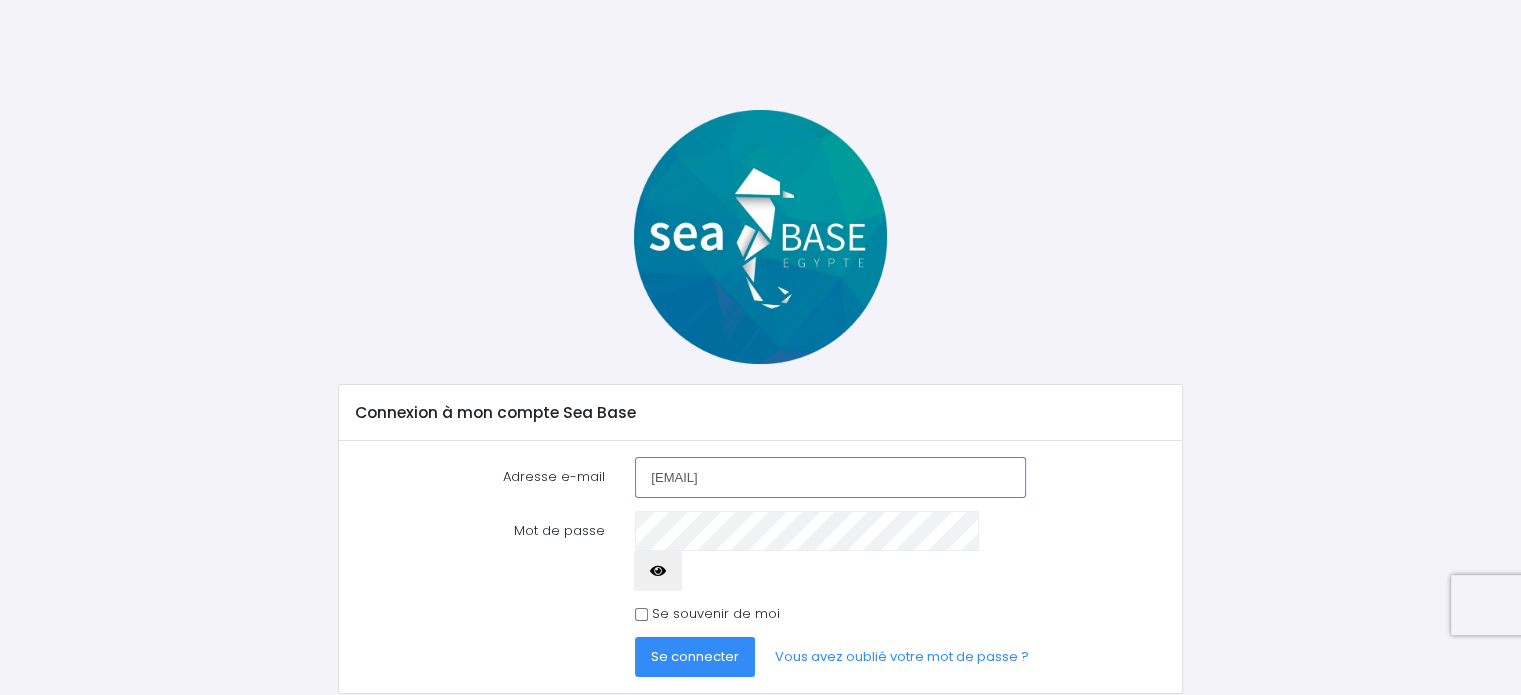 click on "andrea.bokser@gmail" at bounding box center (830, 477) 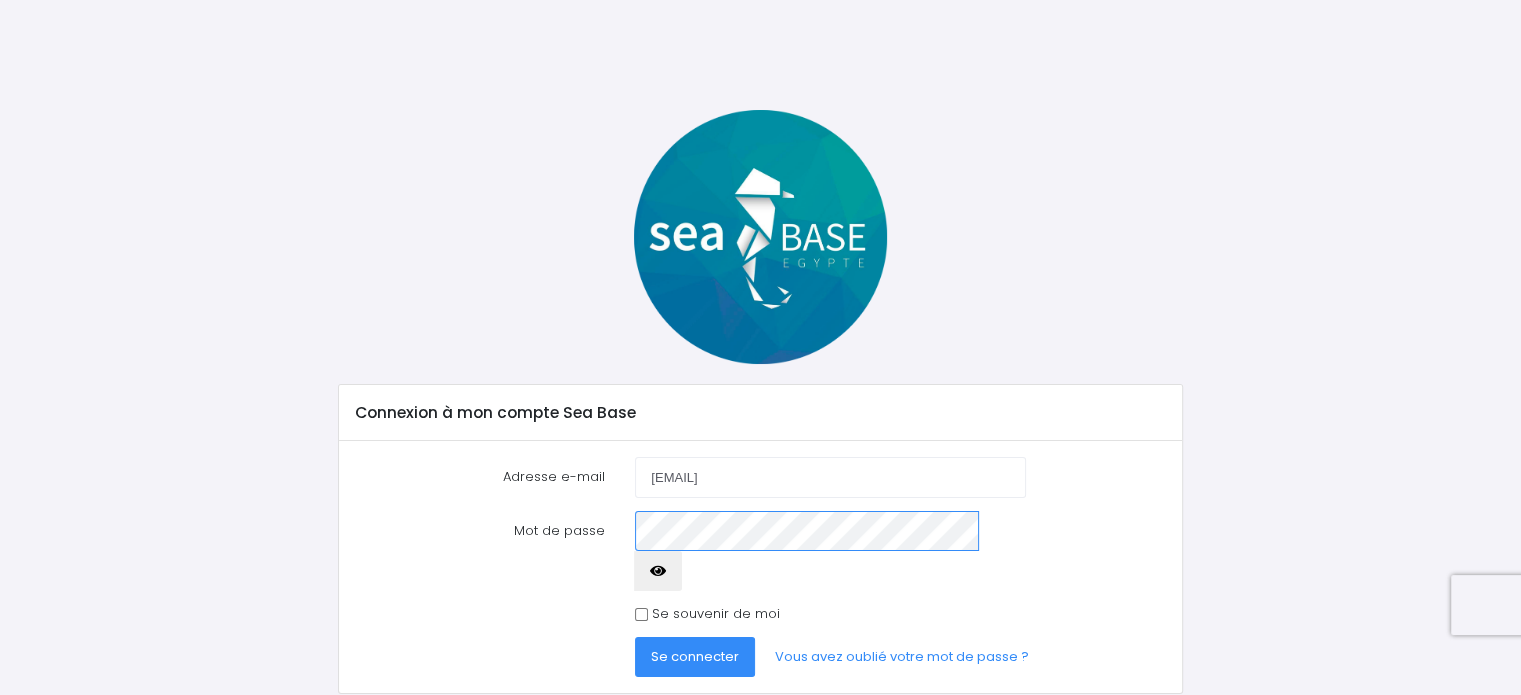 click on "Se connecter" at bounding box center (695, 657) 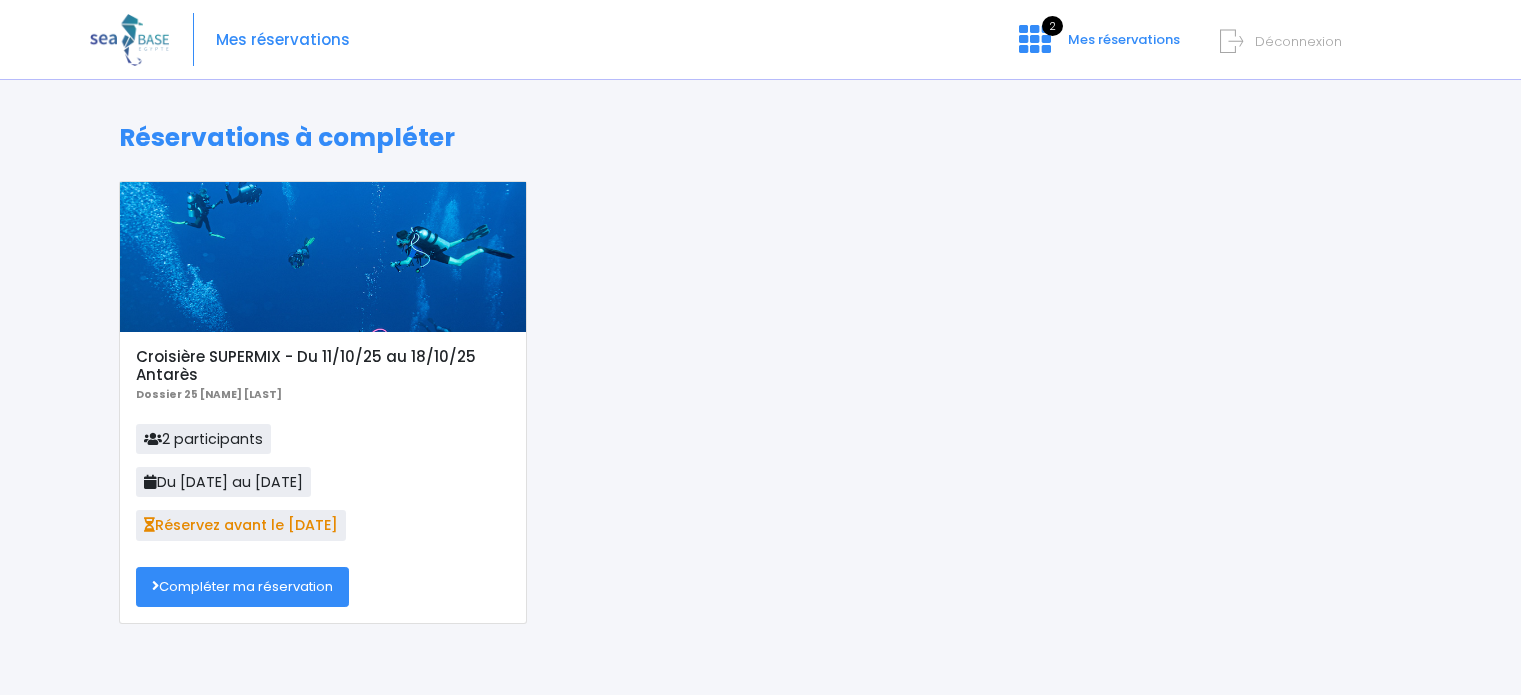 scroll, scrollTop: 0, scrollLeft: 0, axis: both 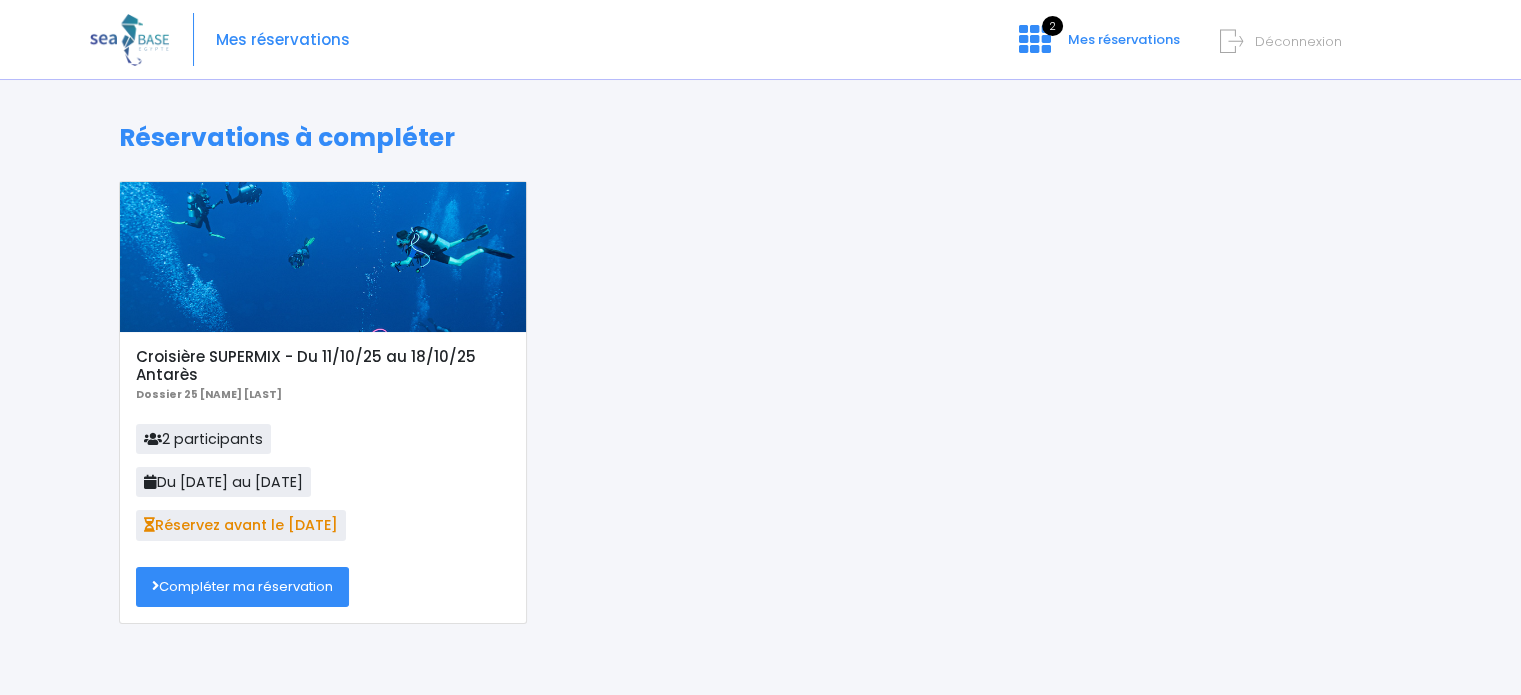 click on "Compléter ma réservation" at bounding box center [242, 587] 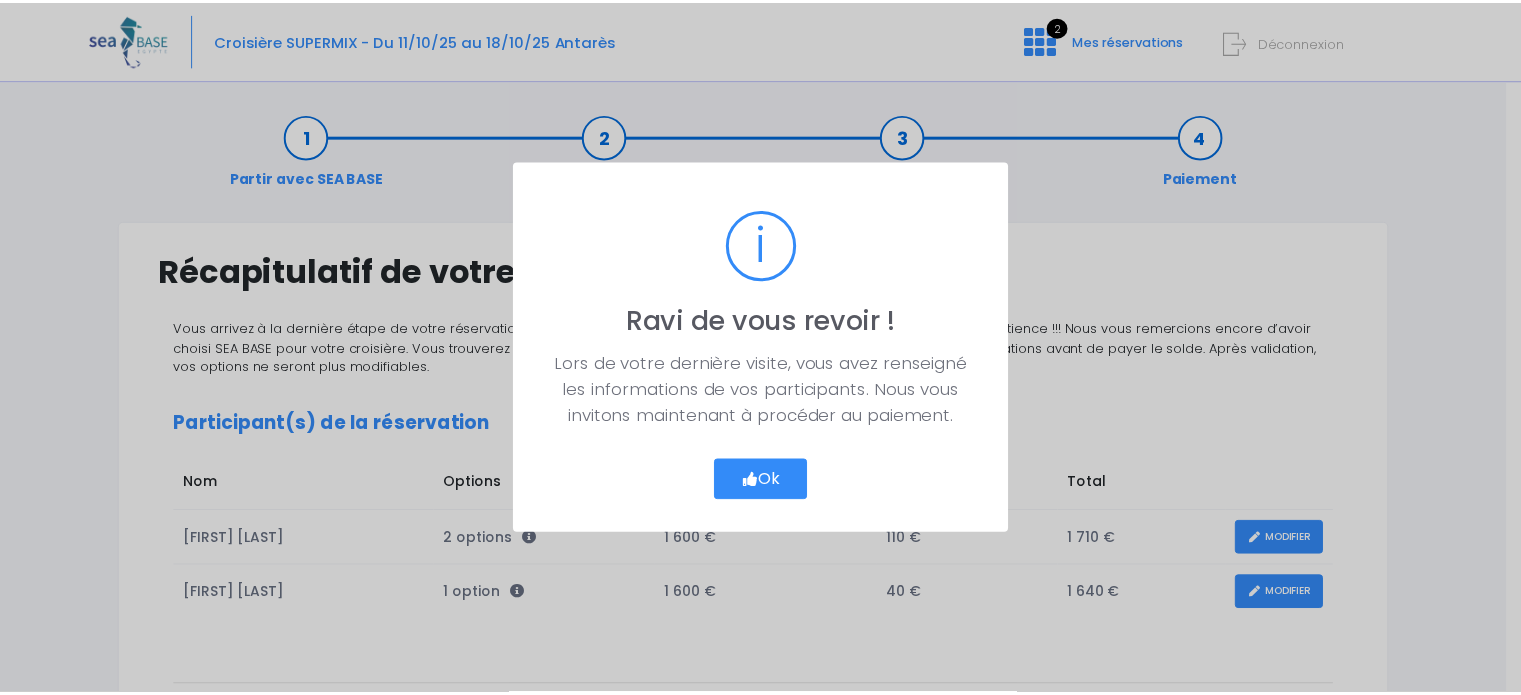 scroll, scrollTop: 0, scrollLeft: 0, axis: both 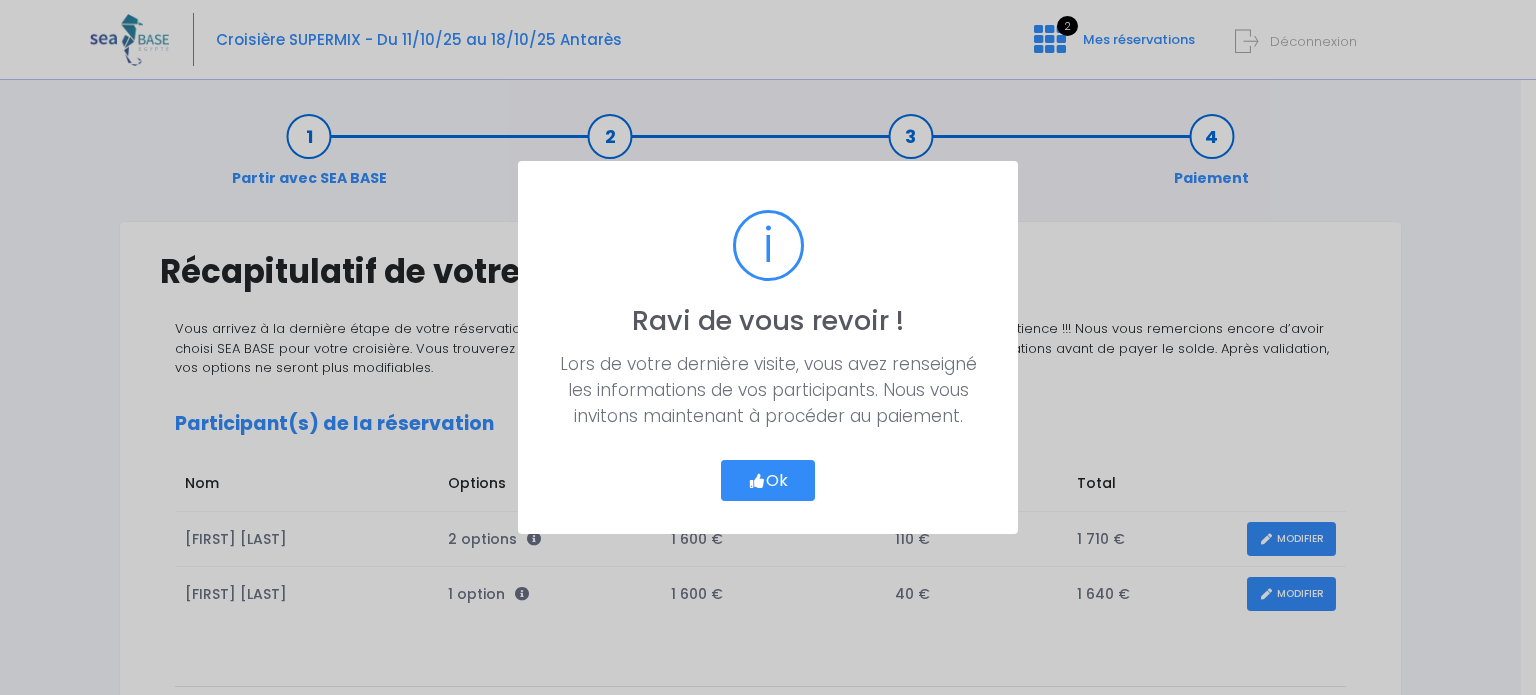 click on "Ok" at bounding box center (768, 481) 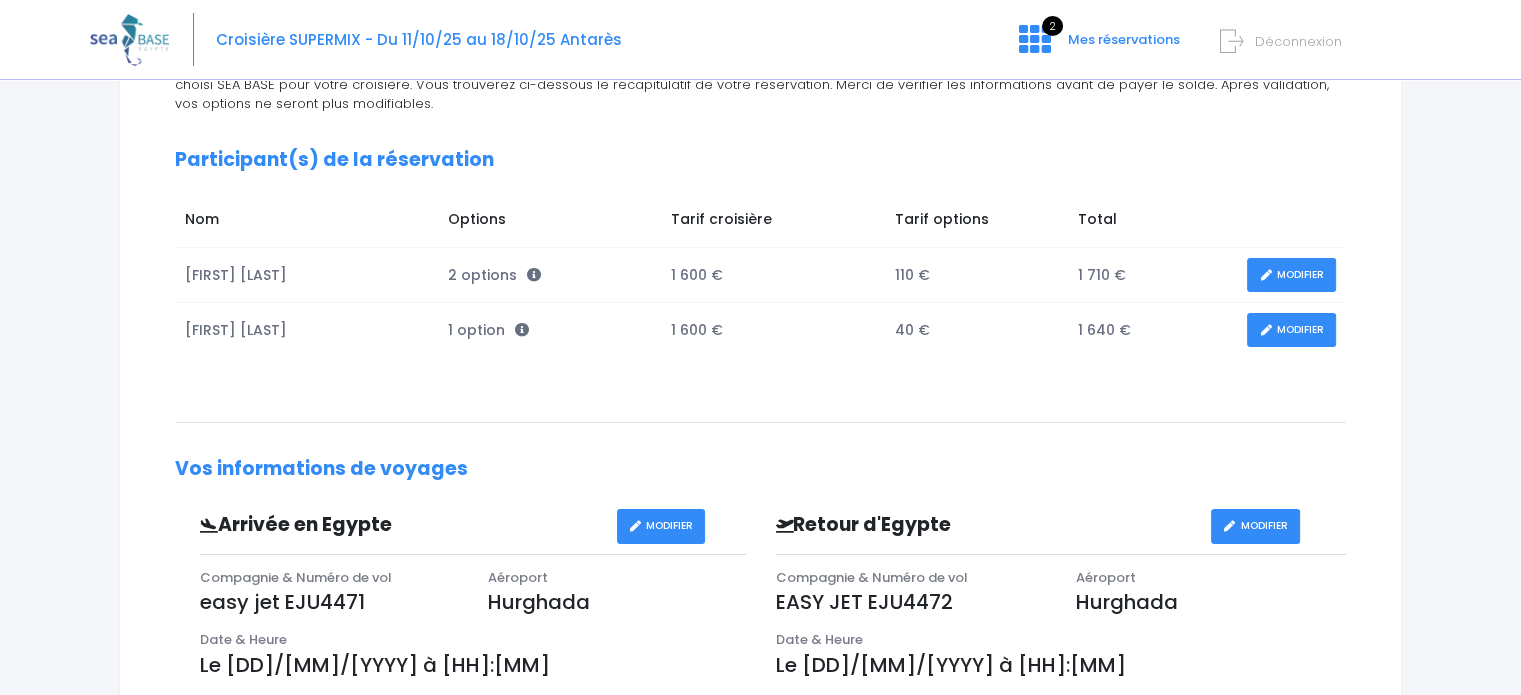 scroll, scrollTop: 263, scrollLeft: 0, axis: vertical 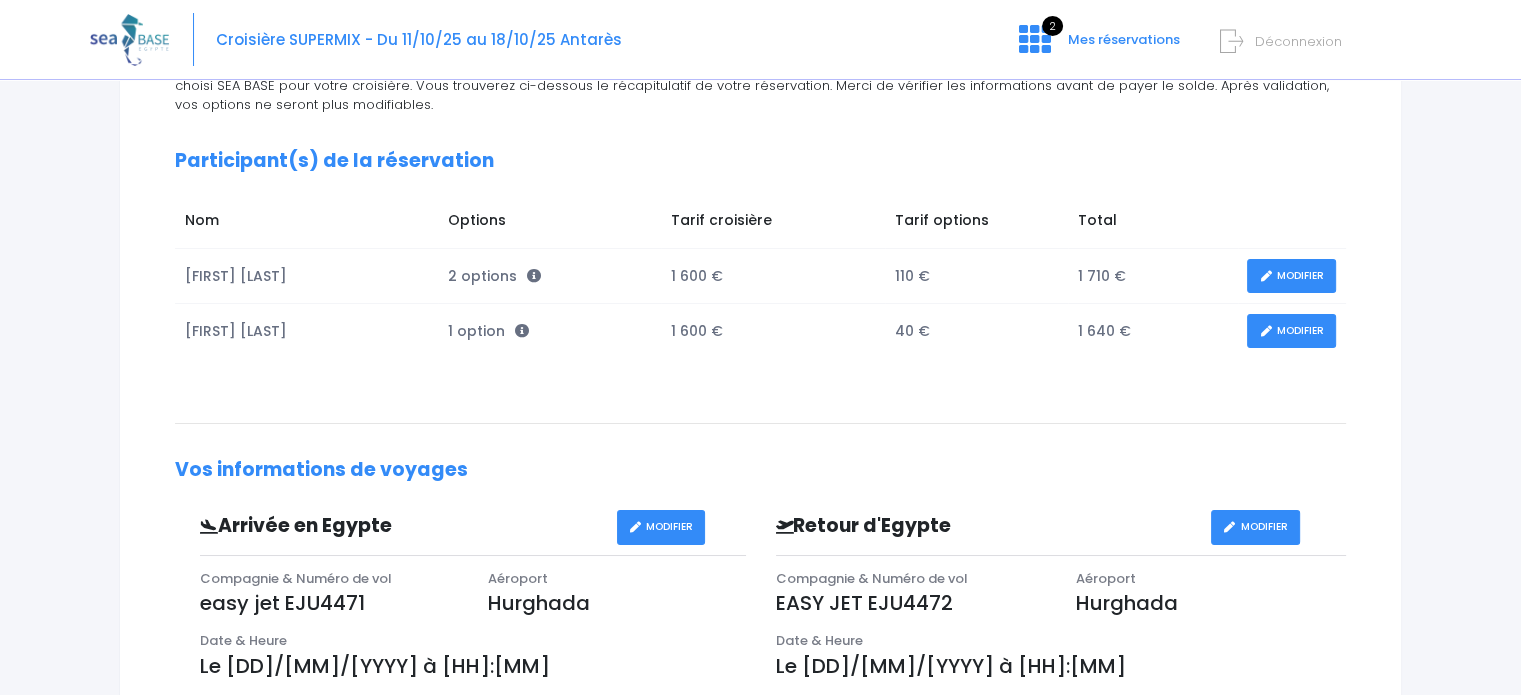 click on "1 option" at bounding box center [549, 331] 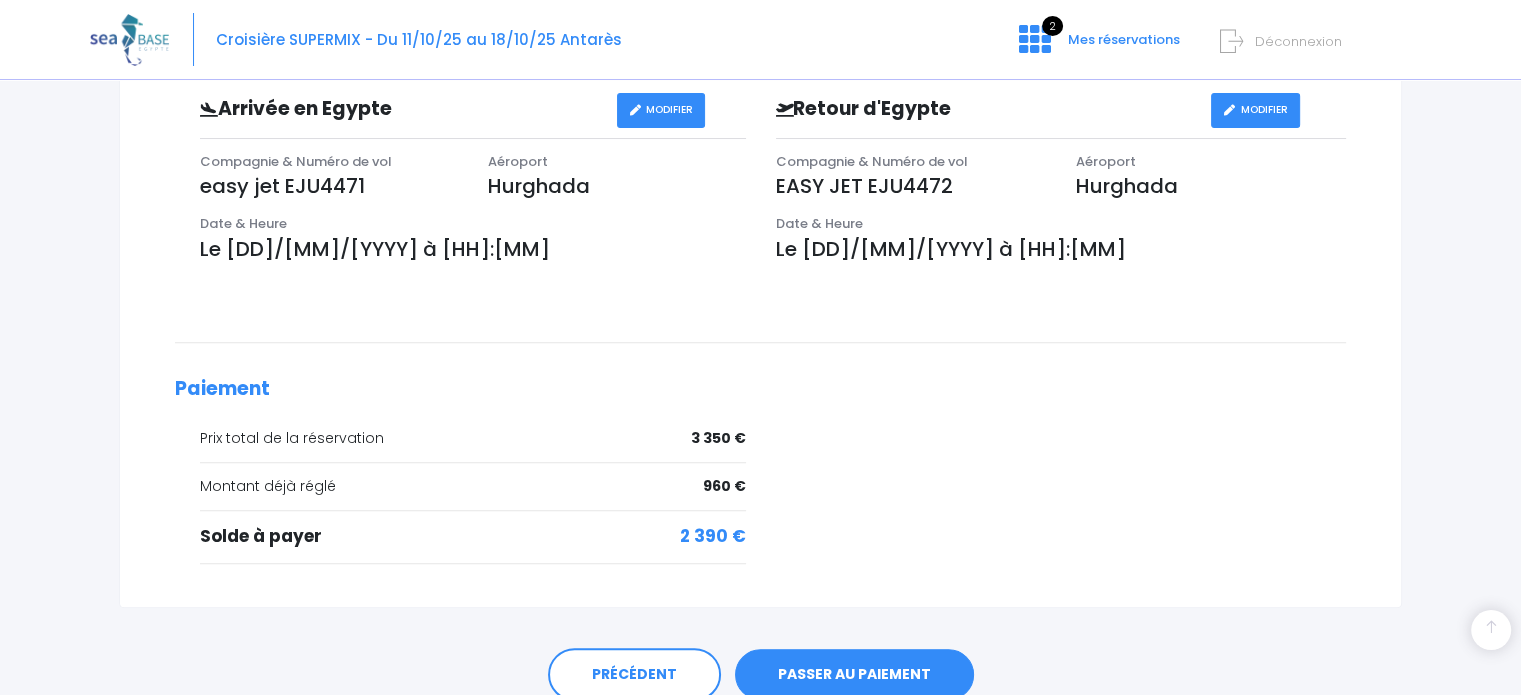scroll, scrollTop: 681, scrollLeft: 0, axis: vertical 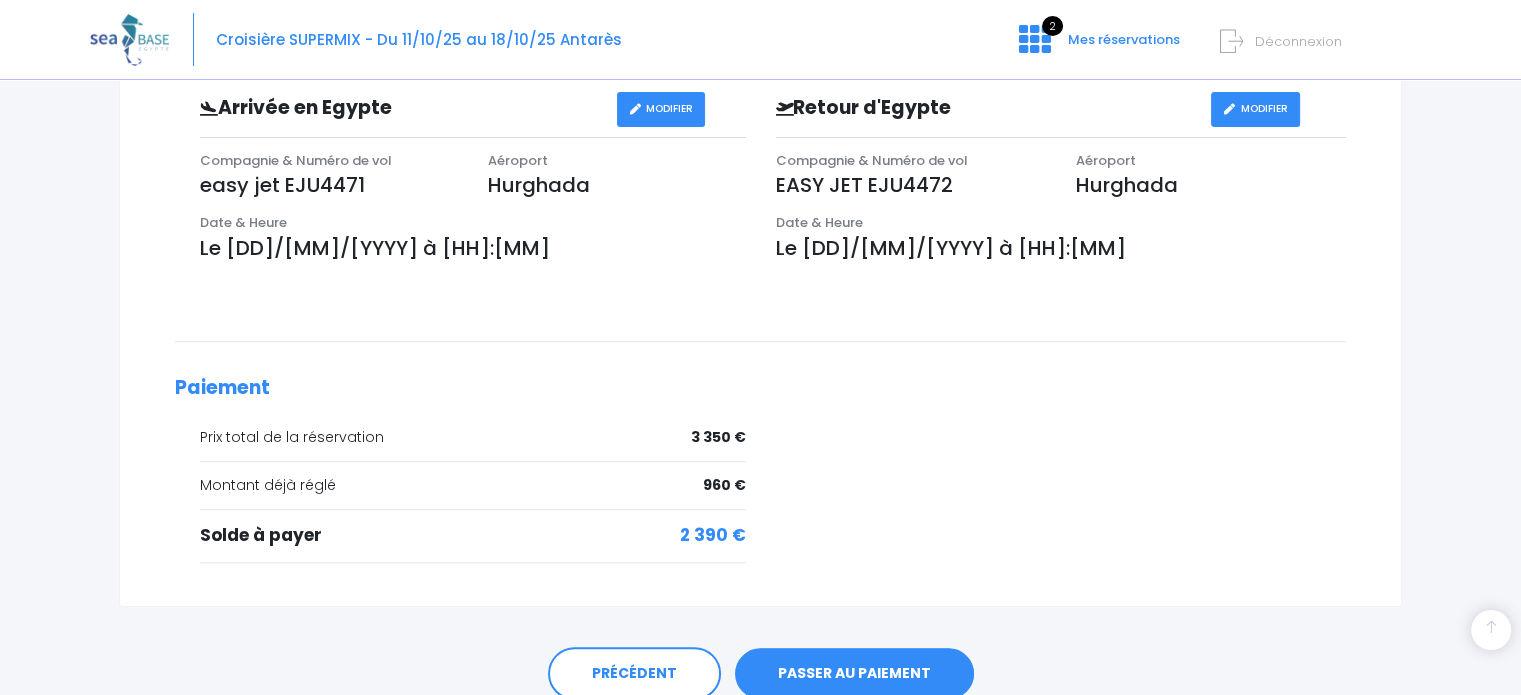click on "PASSER AU PAIEMENT" at bounding box center (854, 674) 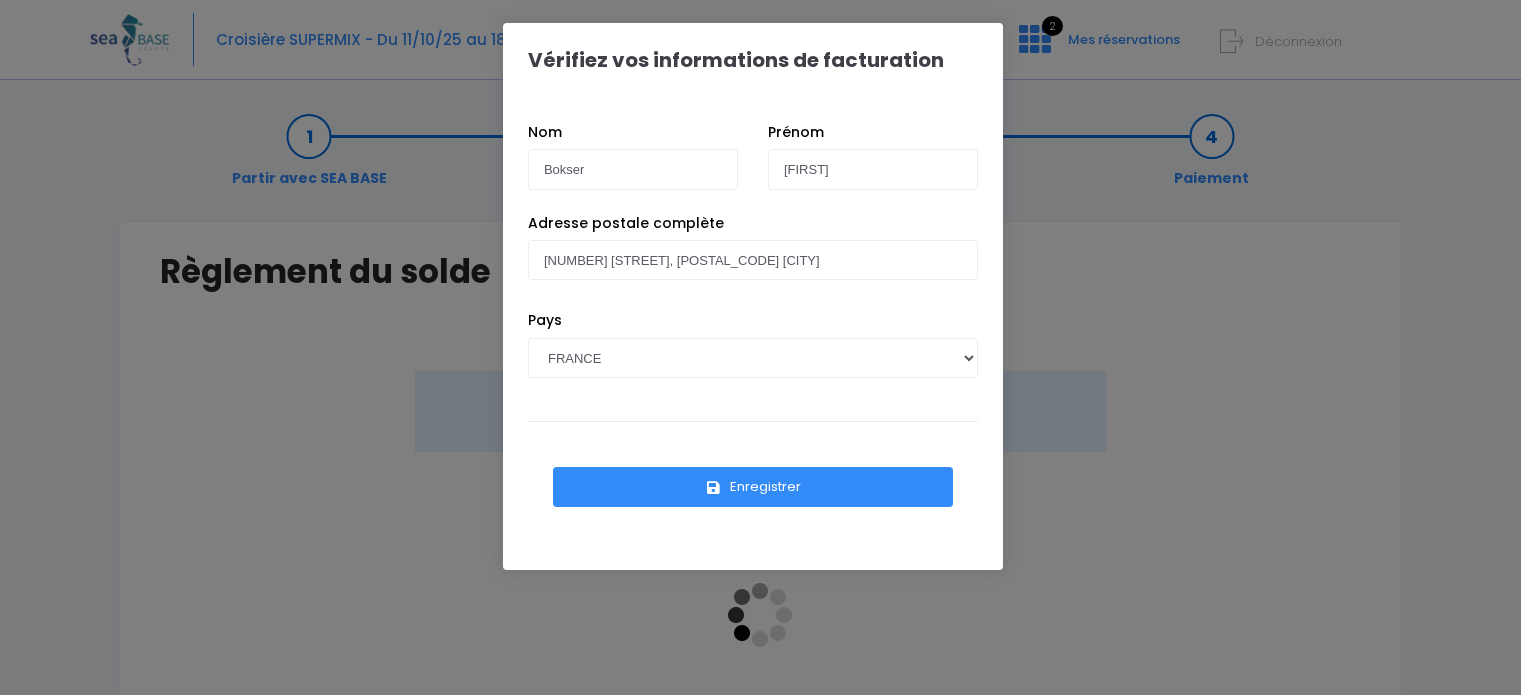 scroll, scrollTop: 0, scrollLeft: 0, axis: both 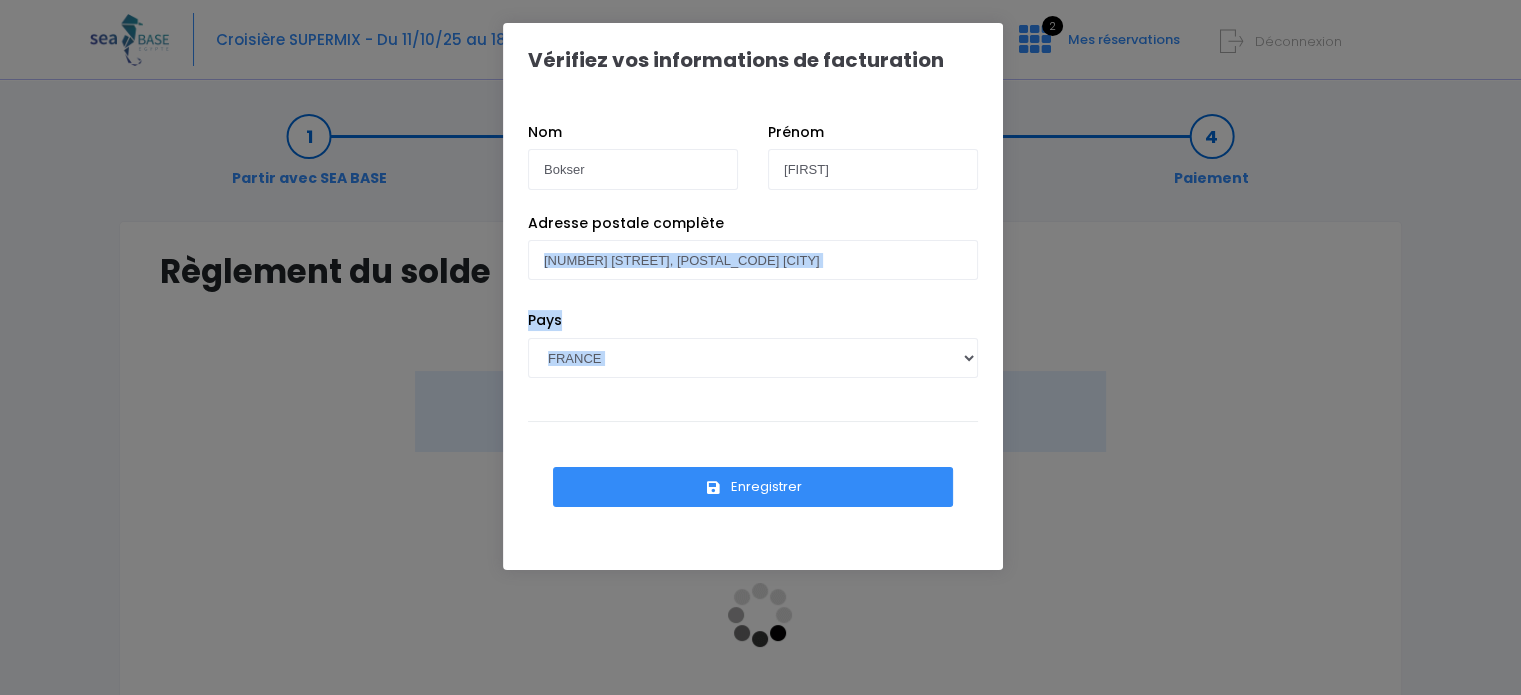 click on "Vérifiez  vos informations de facturation
Nom
[LAST]
Prénom
[FIRST]
Pays [COUNTRY]" at bounding box center (760, 347) 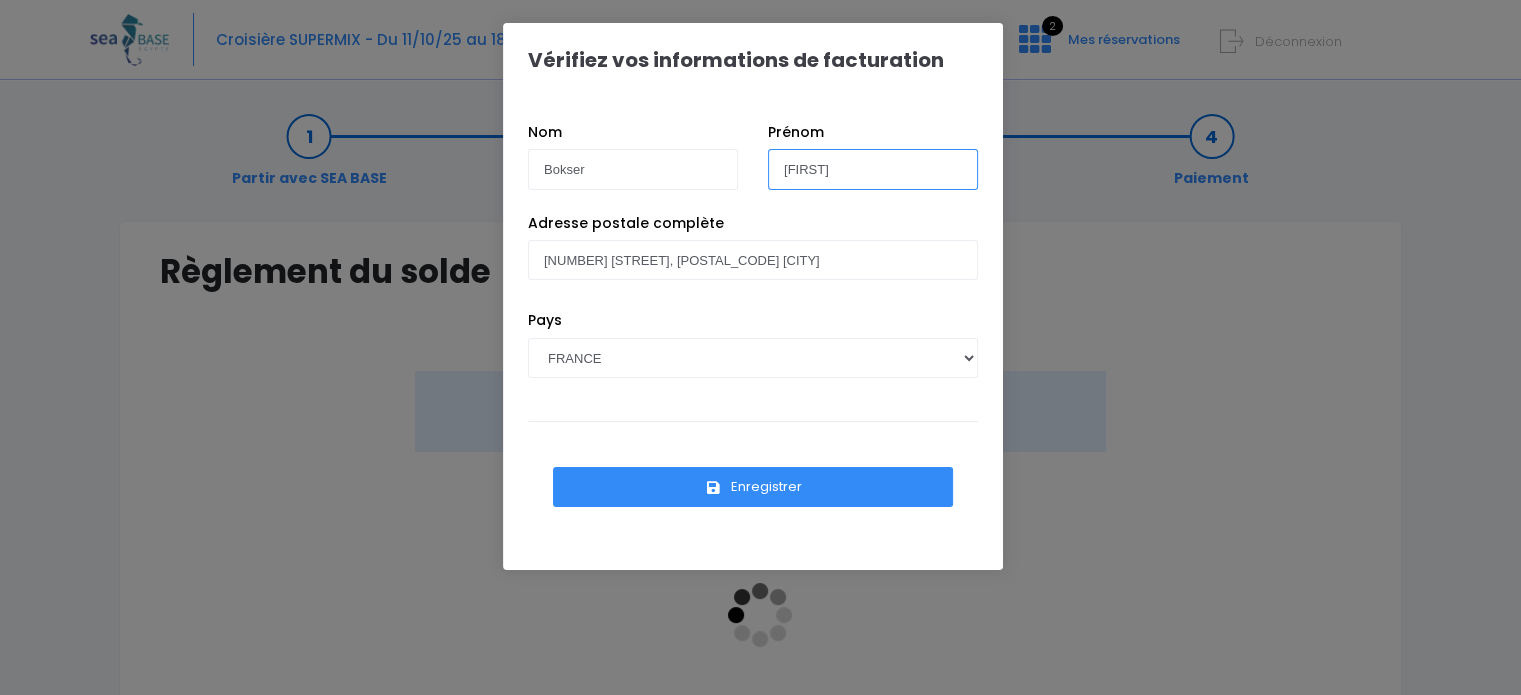 click on "[FIRST]" at bounding box center [873, 169] 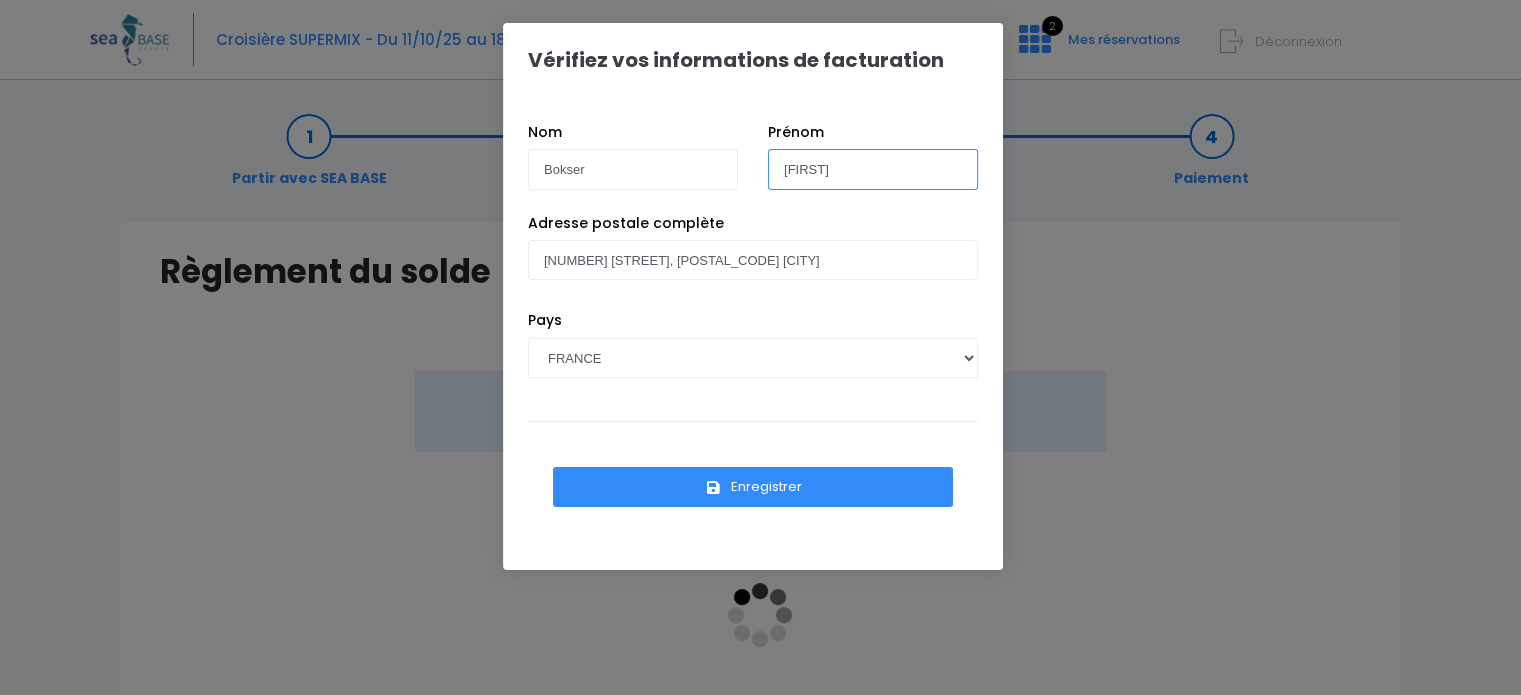 click on "[FIRST]" at bounding box center [873, 169] 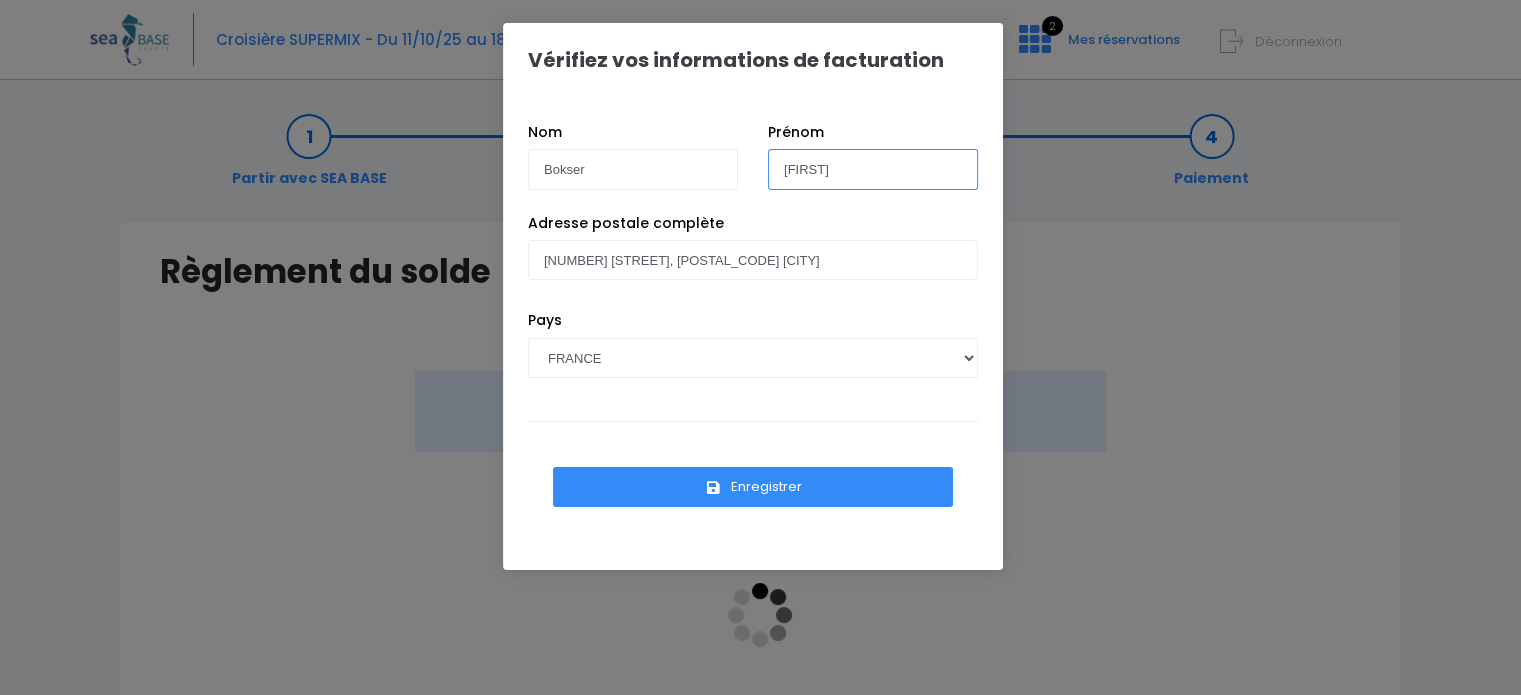 click on "[FIRST]" at bounding box center [873, 169] 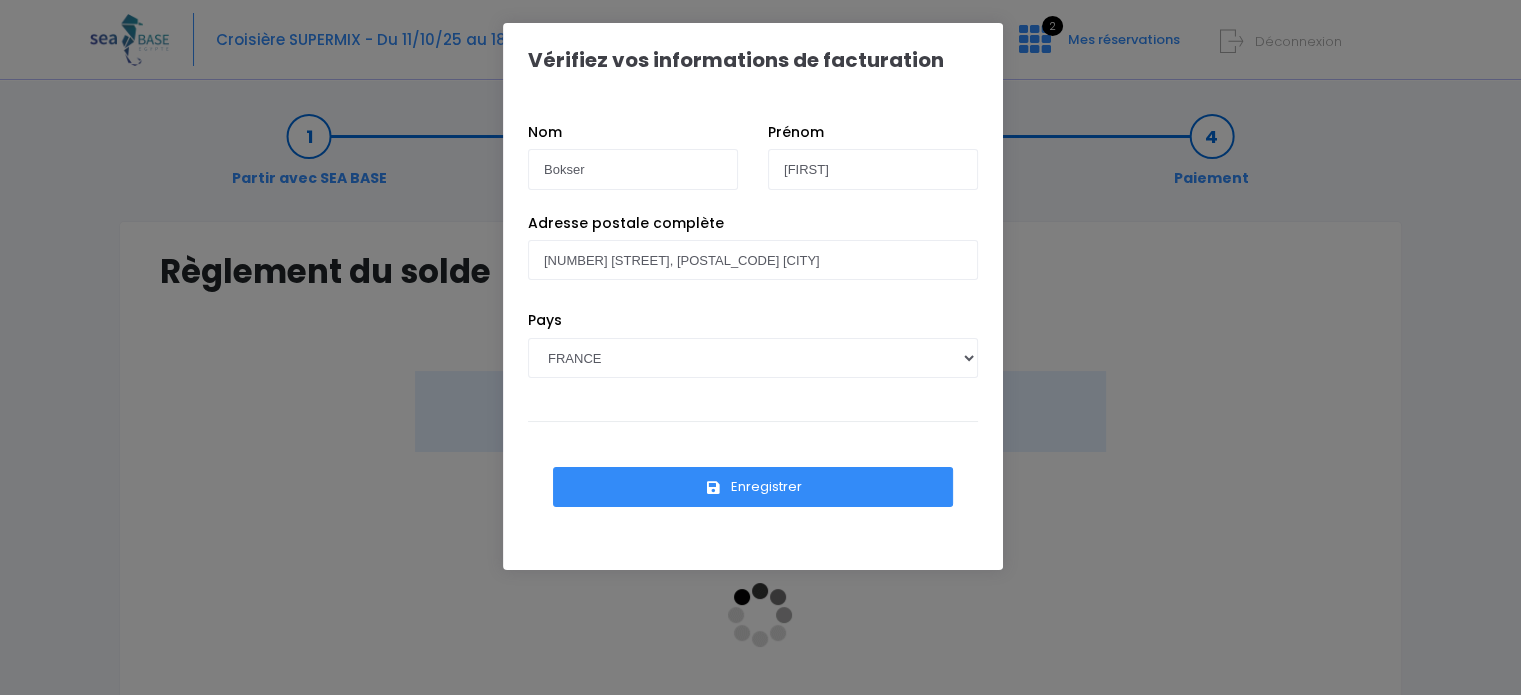 click on "Enregistrer" at bounding box center [753, 487] 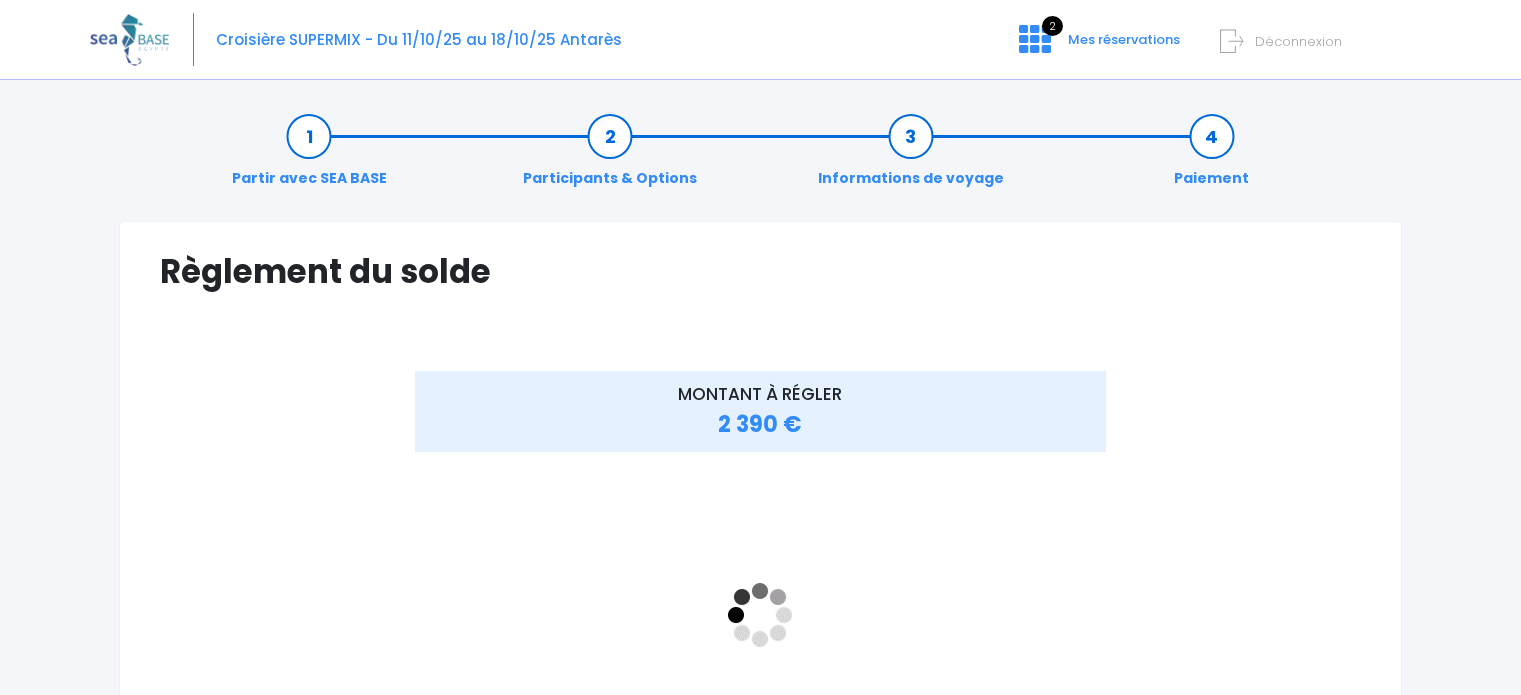 scroll, scrollTop: 0, scrollLeft: 0, axis: both 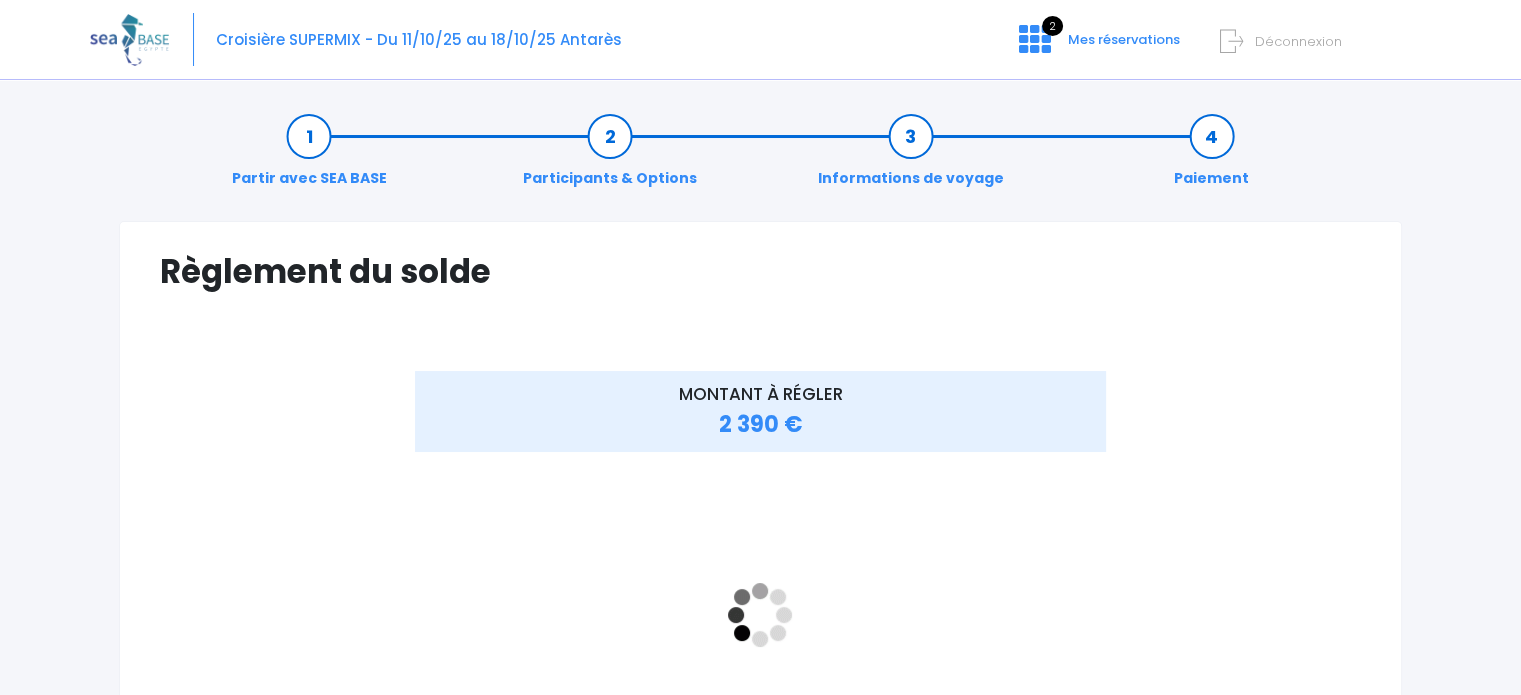click on "MONTANT À RÉGLER
2 390 €" at bounding box center [760, 631] 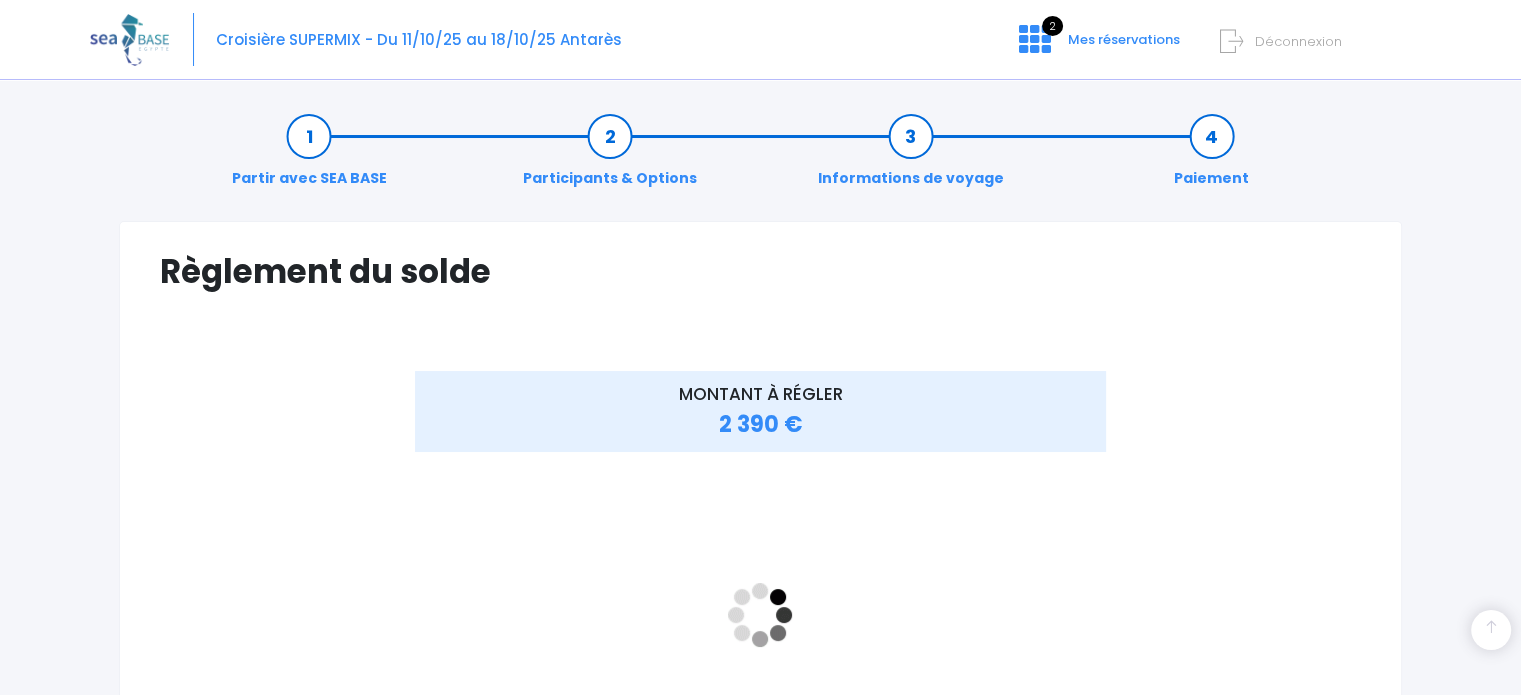 scroll, scrollTop: 328, scrollLeft: 0, axis: vertical 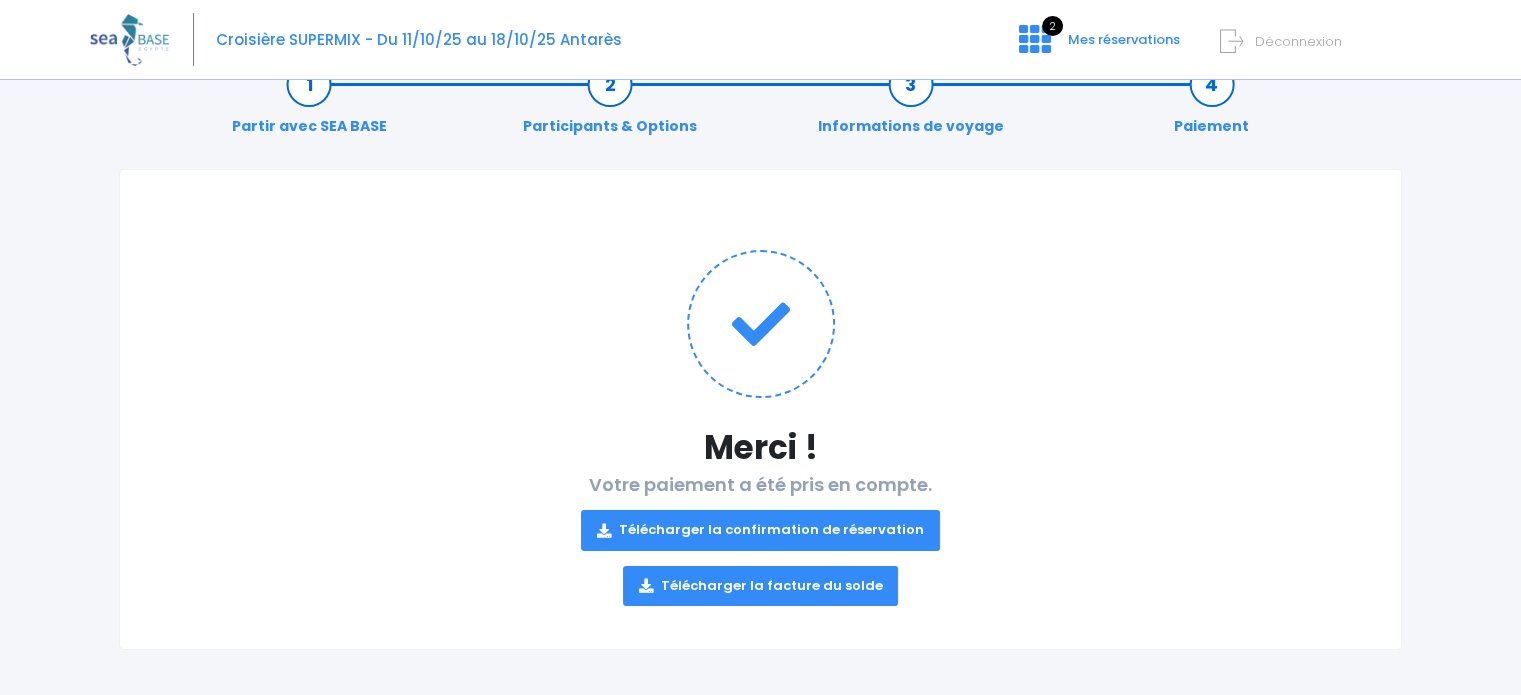 click on "Télécharger la facture du solde" at bounding box center (761, 586) 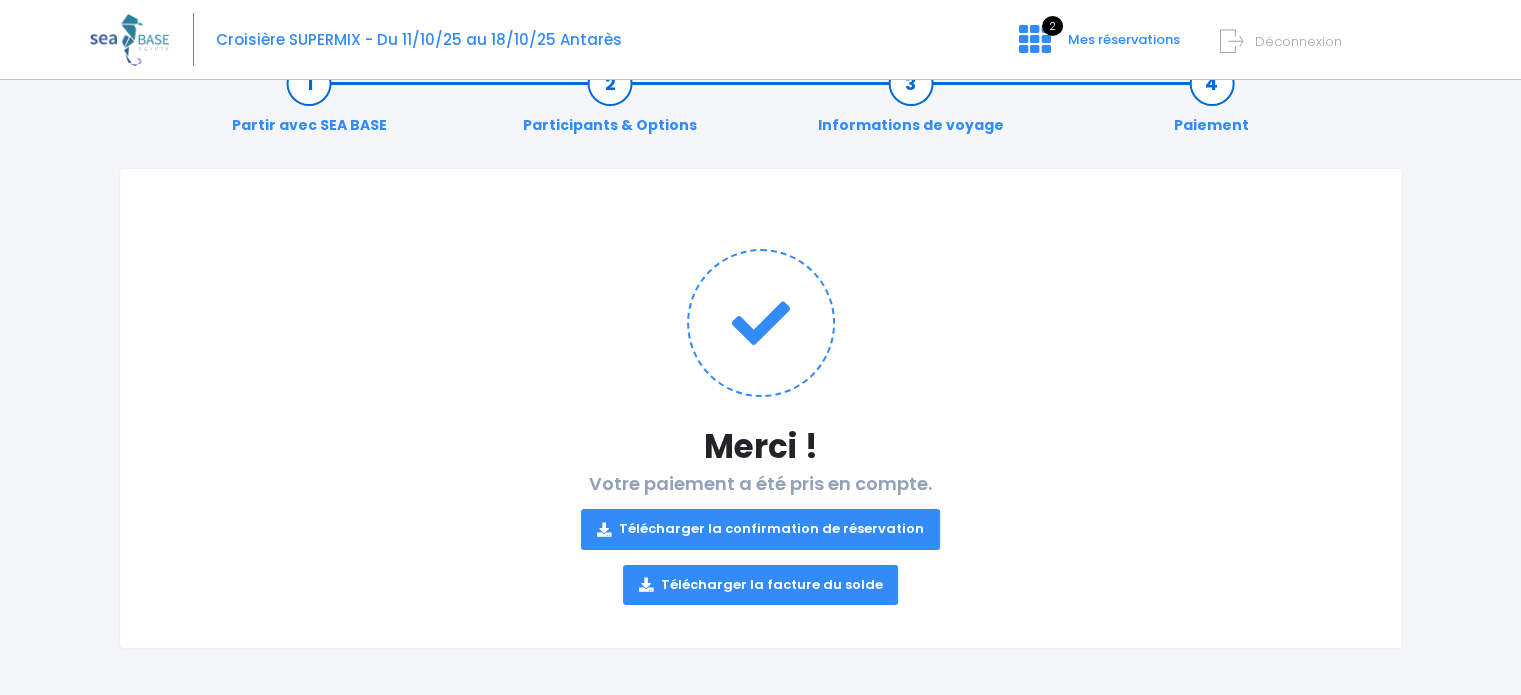 scroll, scrollTop: 0, scrollLeft: 0, axis: both 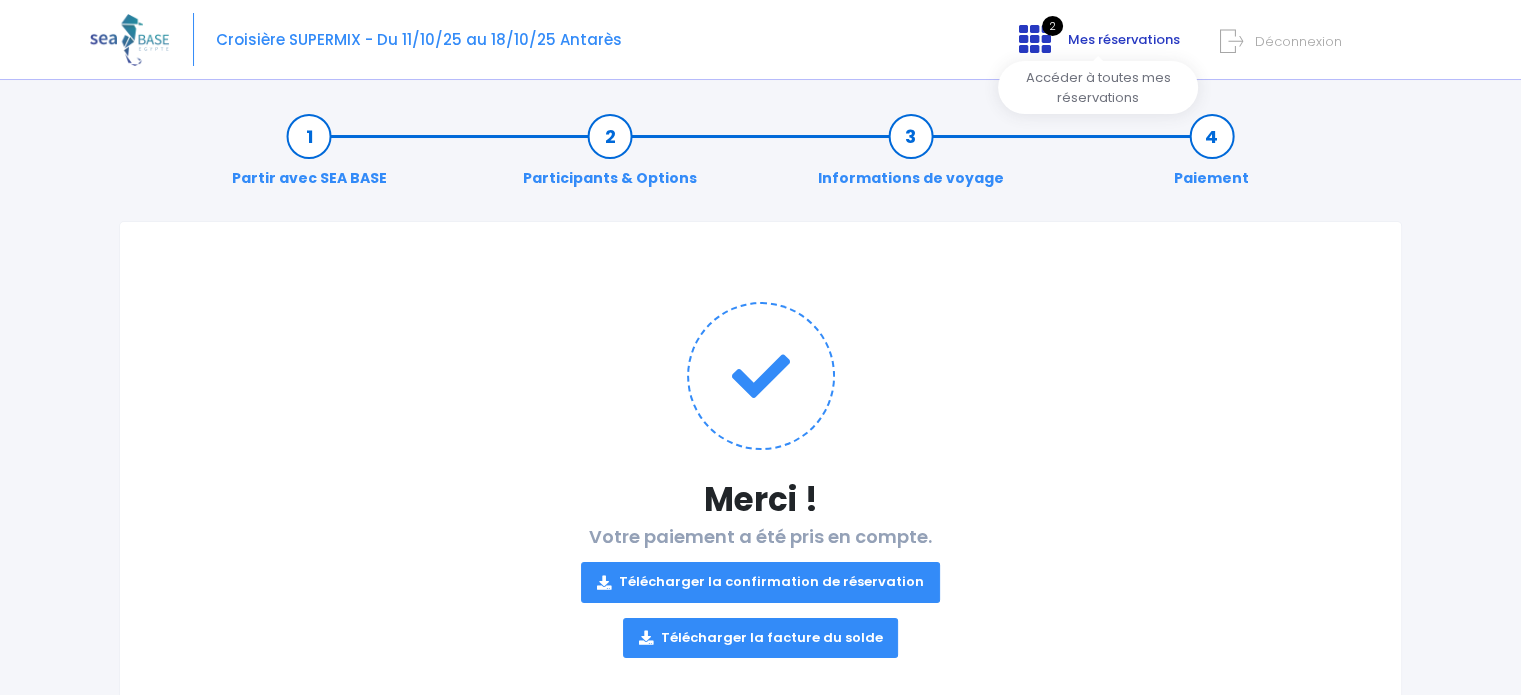 click at bounding box center [1035, 39] 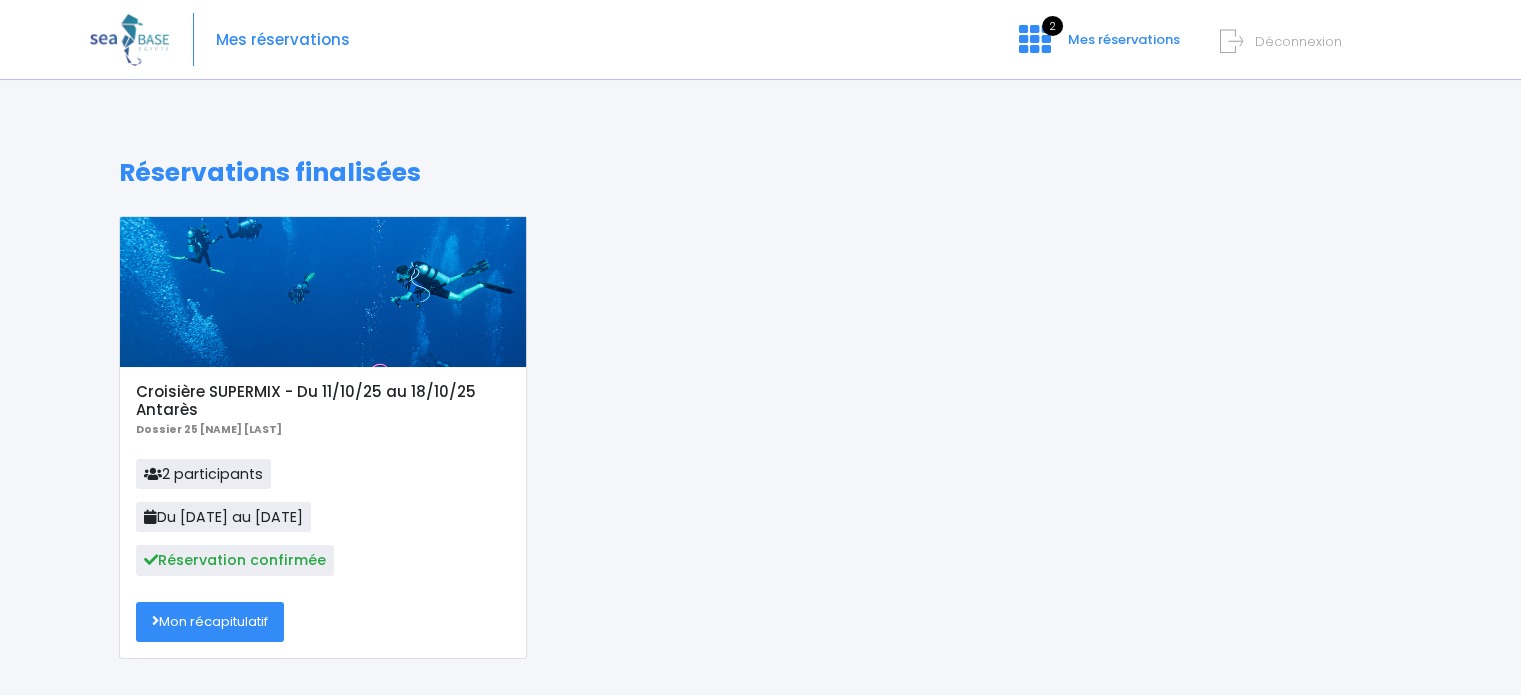 scroll, scrollTop: 12, scrollLeft: 0, axis: vertical 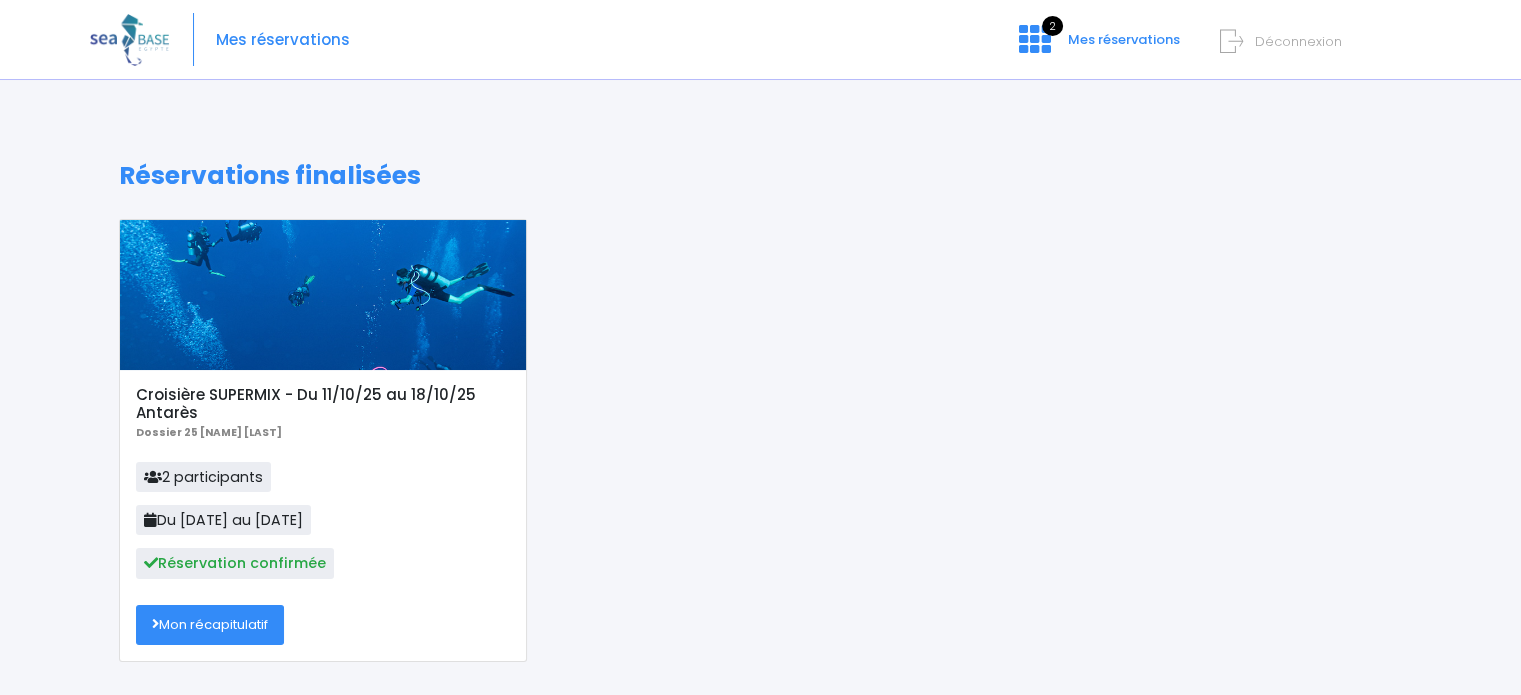 click at bounding box center (1231, 41) 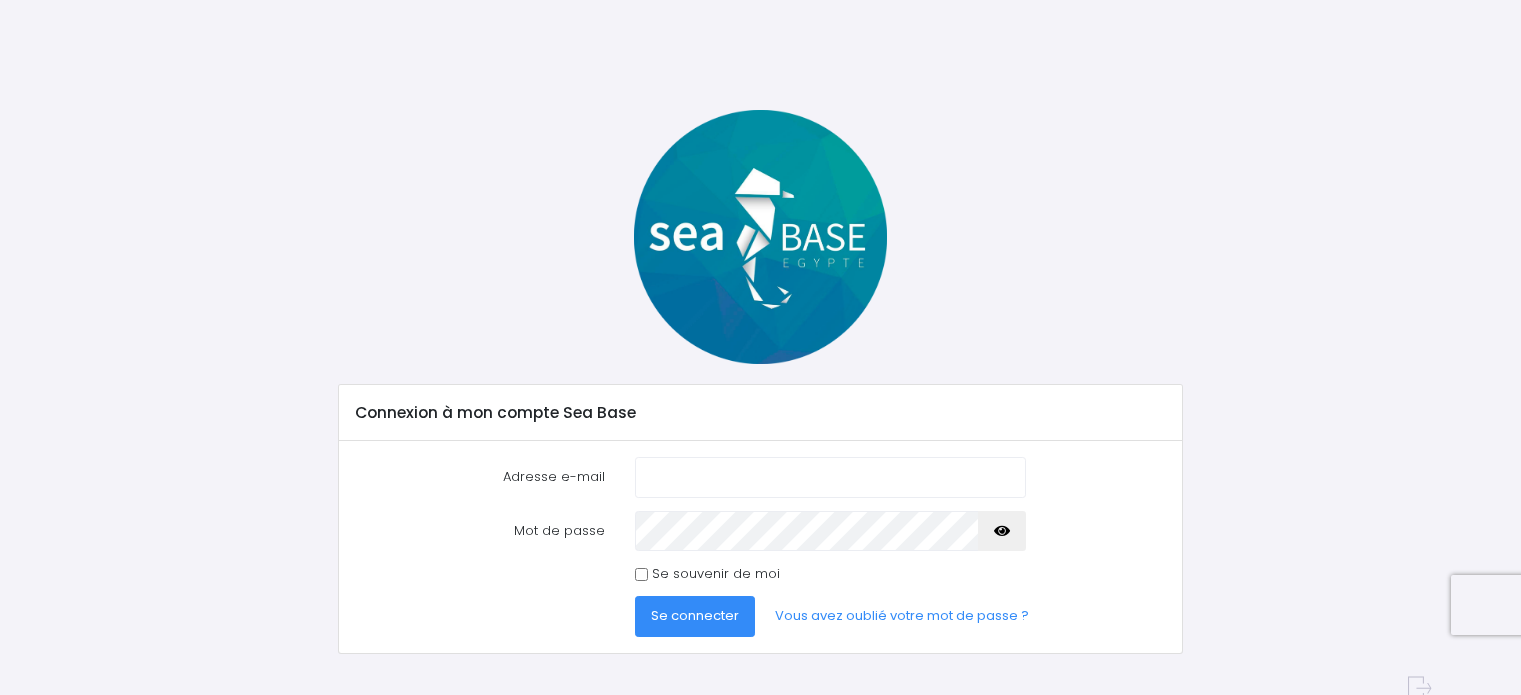 scroll, scrollTop: 0, scrollLeft: 0, axis: both 